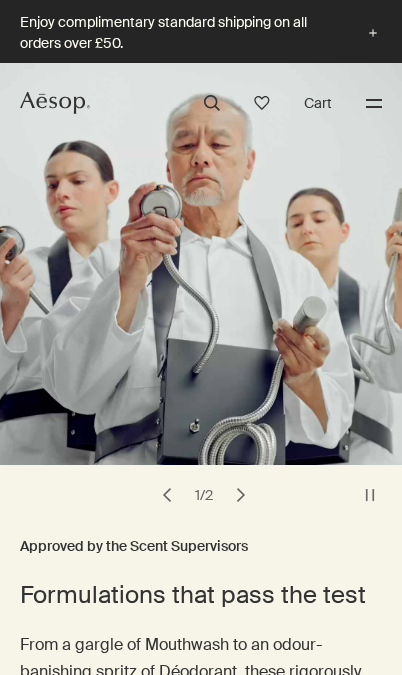 scroll, scrollTop: 0, scrollLeft: 0, axis: both 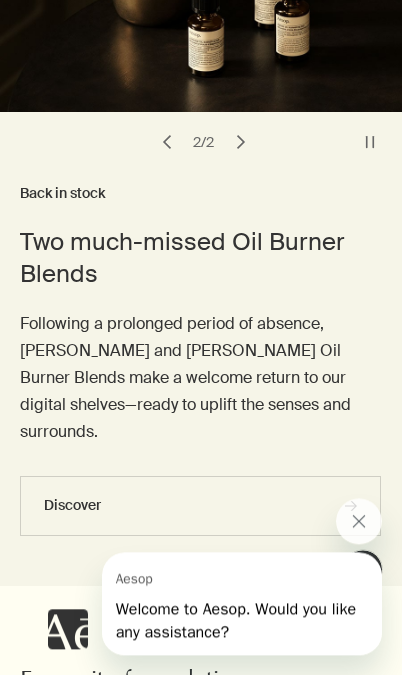 click 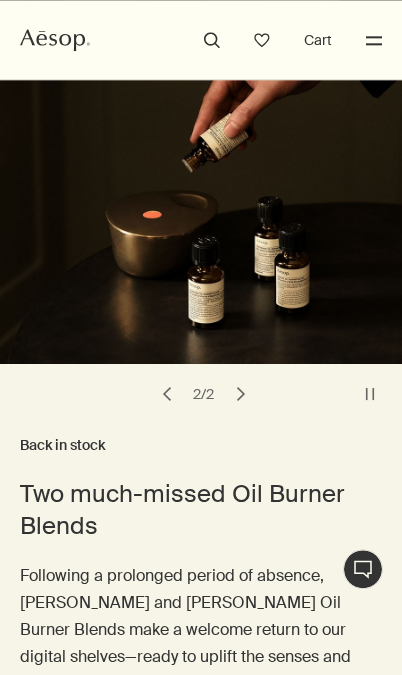 scroll, scrollTop: 0, scrollLeft: 0, axis: both 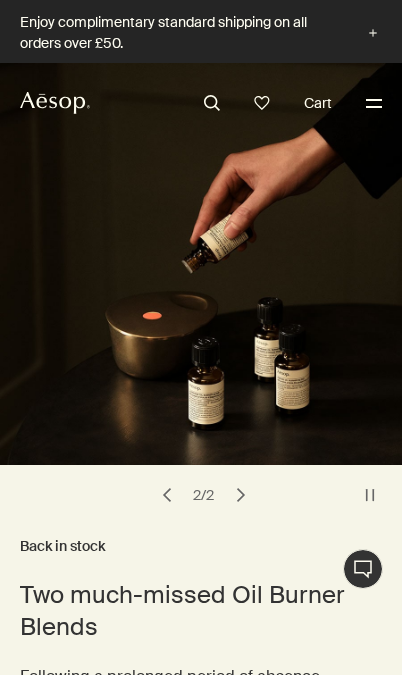 click on "plus" 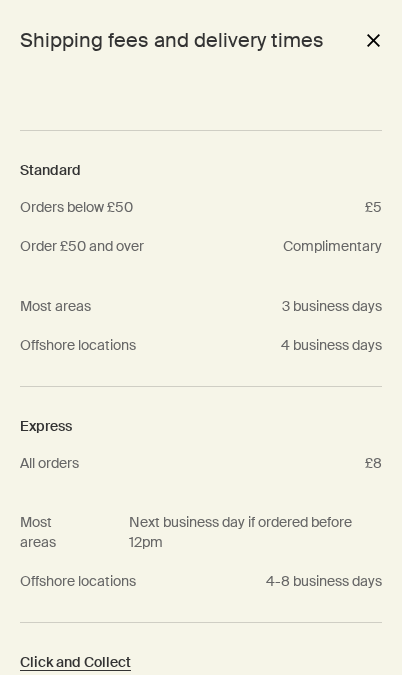 click on "Standard Orders below £50  £5 Order £50 and over Complimentary Most areas 3 business days Offshore locations 4 business days Express All orders £8 Most areas Next business day if ordered before 12pm Offshore locations 4-8 business days Click and Collect Simply choose in-store collection at checkout, then pick up your order at your preferred location. Available at select stores only.  For general enquiries regarding Click and Collect, we welcome you to phone us on  +44 203 637 4577  instead of contacting your local store. Returns Online purchases may be returned free of charge within thirty days." at bounding box center [201, 377] 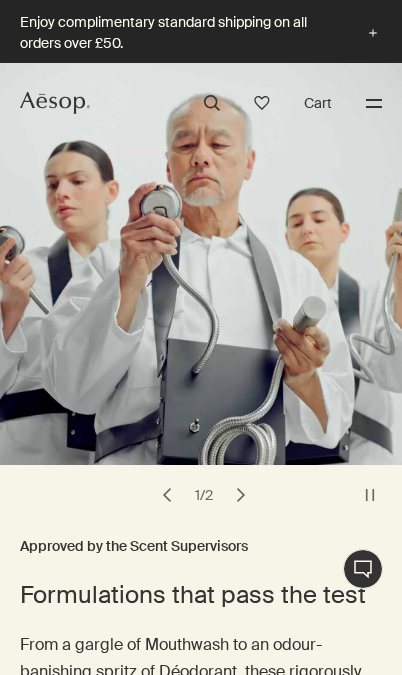 click on "Menu" at bounding box center [374, 103] 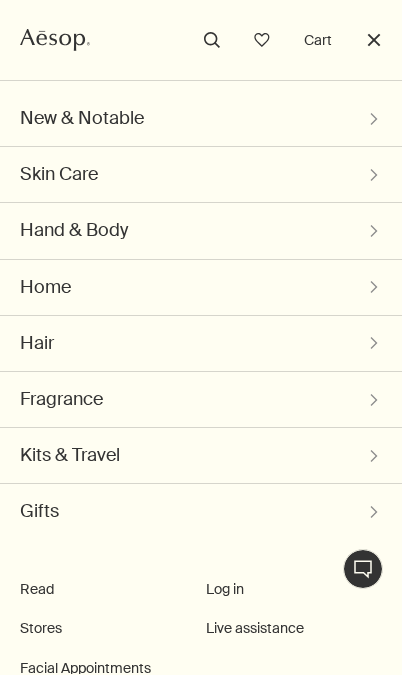scroll, scrollTop: 0, scrollLeft: 0, axis: both 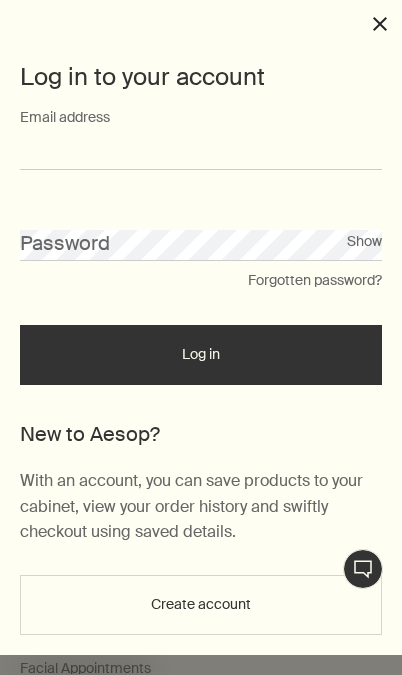 click on "Email address" at bounding box center [201, 154] 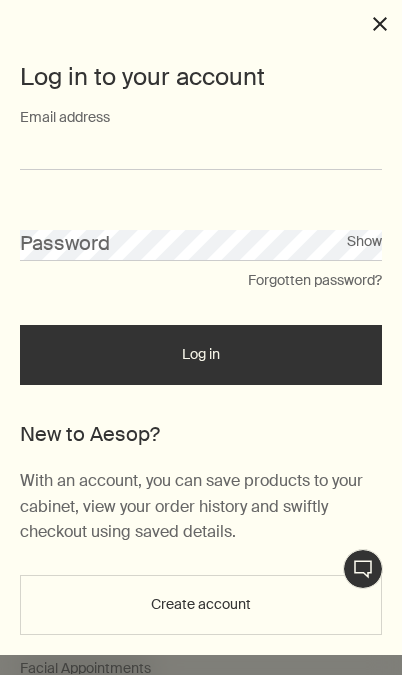 type on "**********" 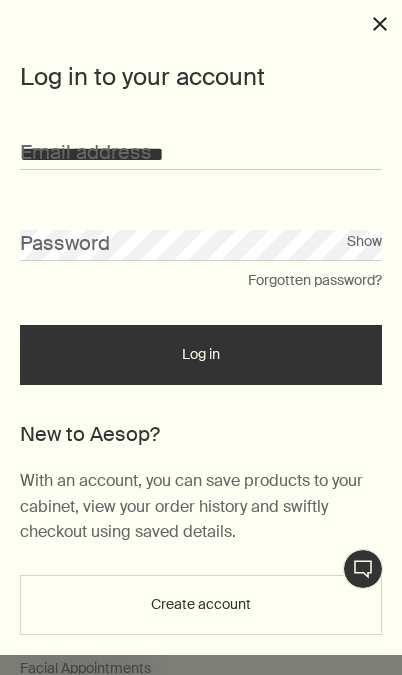 click on "Log in" at bounding box center [201, 355] 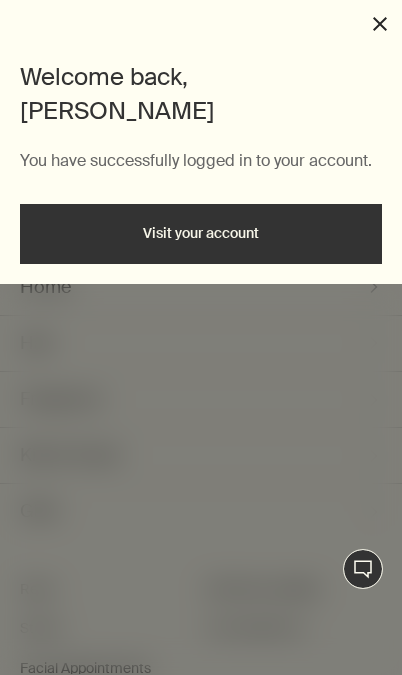 click on "Visit your account" at bounding box center (201, 234) 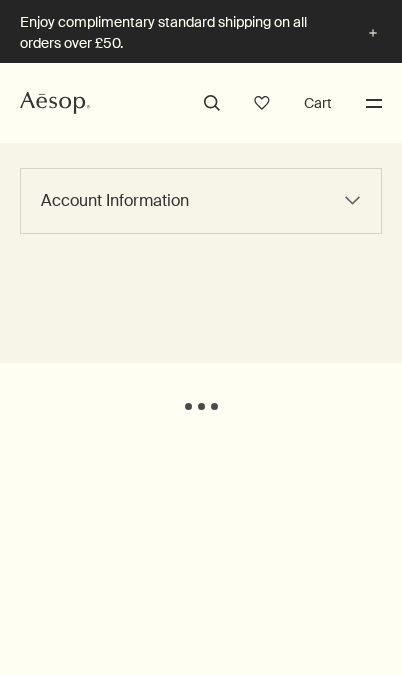 scroll, scrollTop: 0, scrollLeft: 0, axis: both 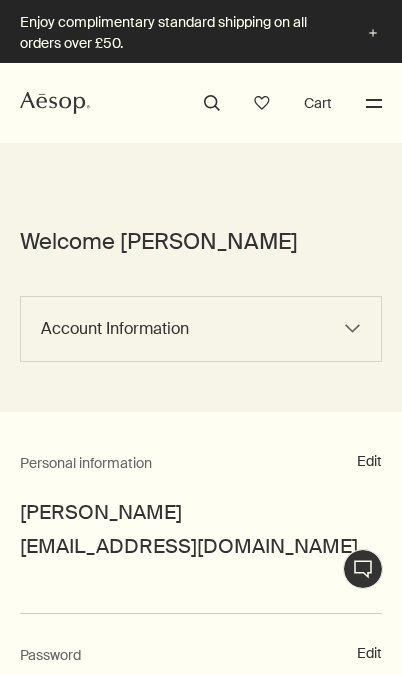 click on "Account Information Order History Returns Address Book Communications Log out" at bounding box center [201, 329] 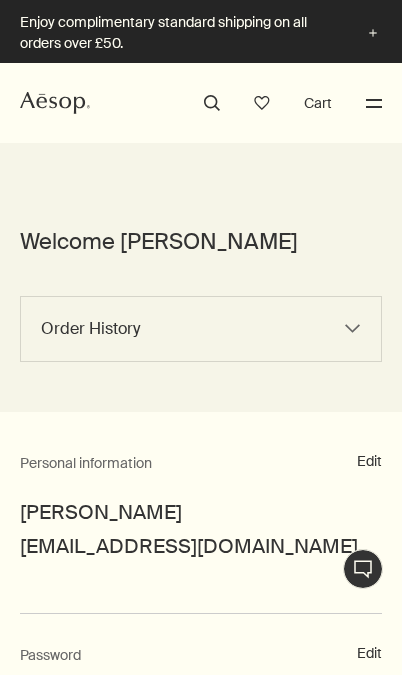 select on "/my-account" 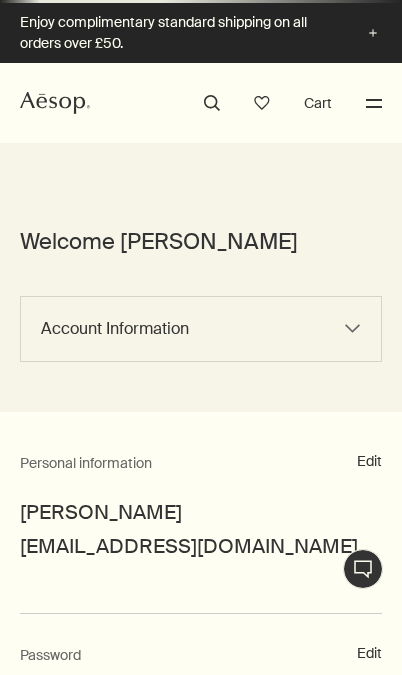 select on "/my-account/order-history" 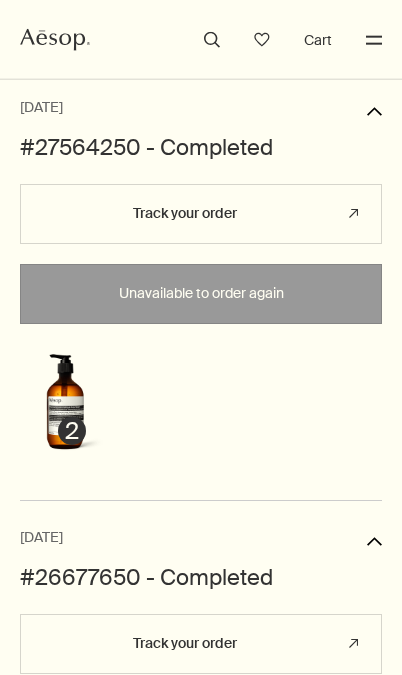 scroll, scrollTop: 351, scrollLeft: 0, axis: vertical 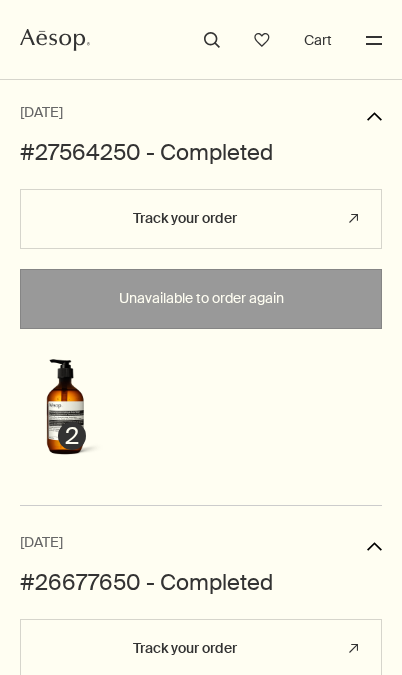click at bounding box center (65, 410) 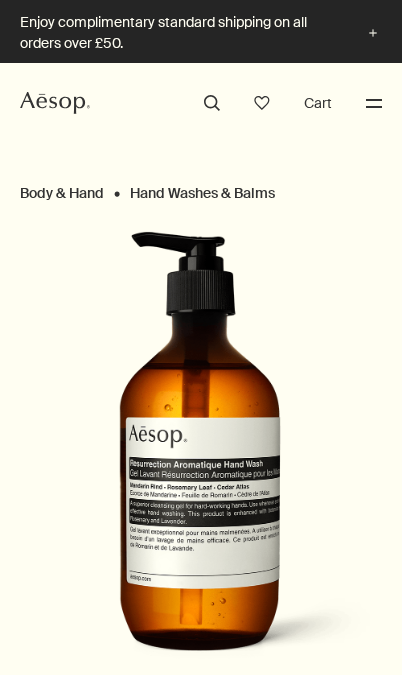 scroll, scrollTop: 0, scrollLeft: 0, axis: both 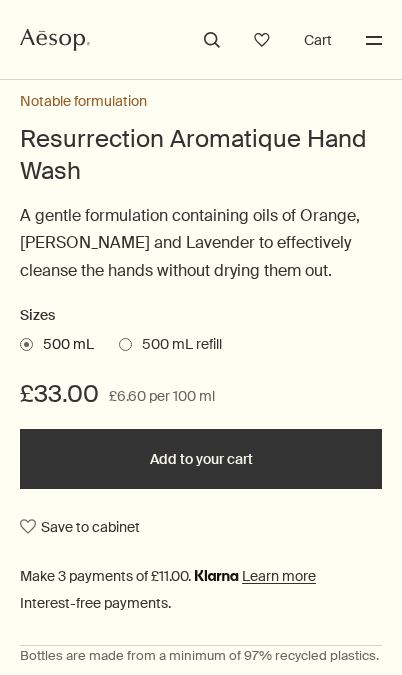 click on "Add to your cart" at bounding box center (201, 459) 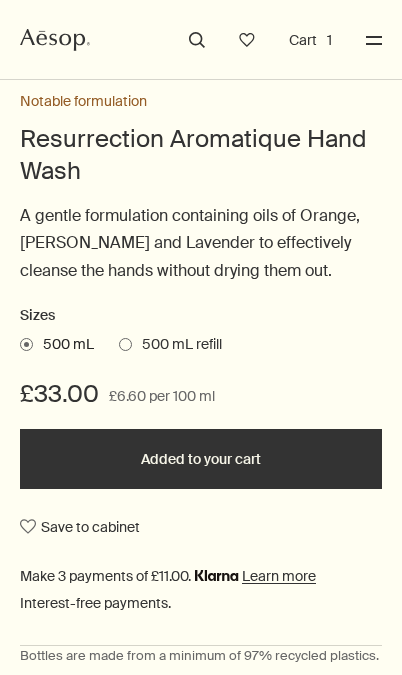 click on "Added to your cart Add to your cart" at bounding box center [201, 459] 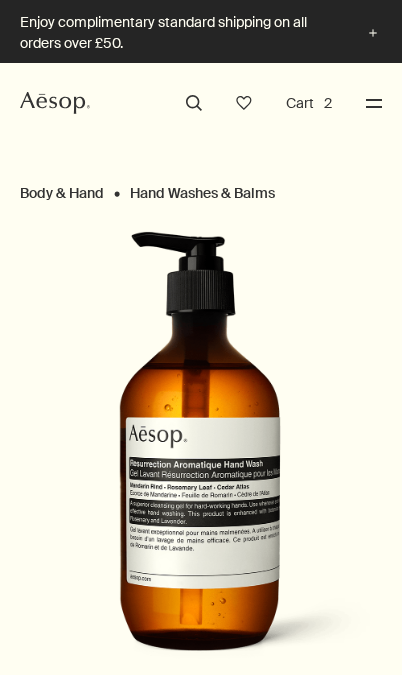 scroll, scrollTop: 0, scrollLeft: 0, axis: both 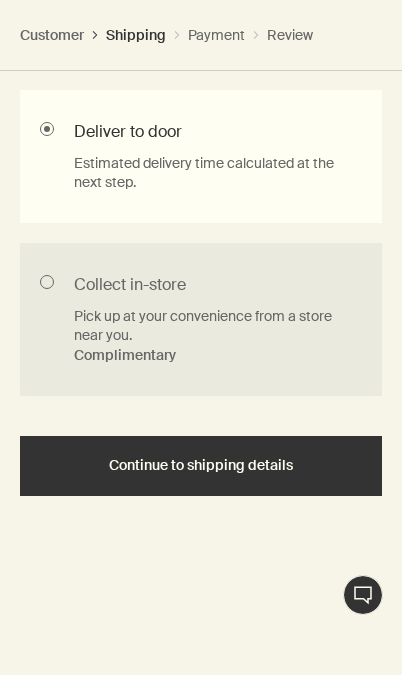 click on "Continue to shipping details" at bounding box center (201, 465) 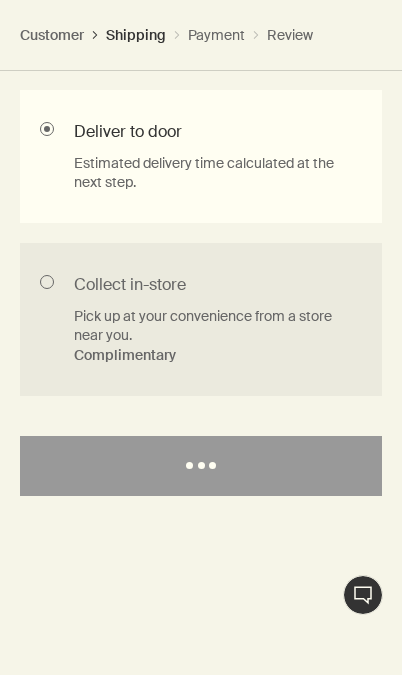 select on "GB" 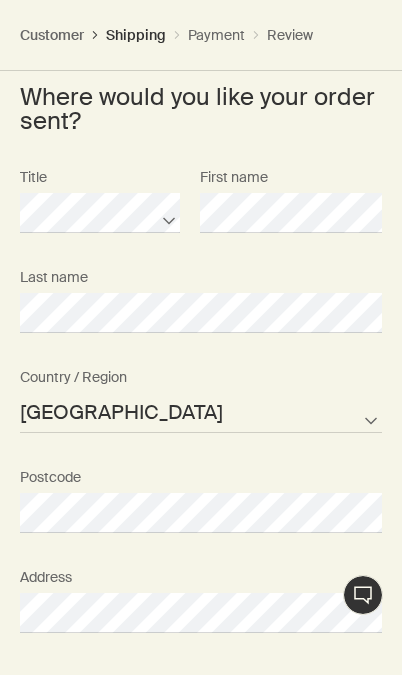 scroll, scrollTop: 0, scrollLeft: 0, axis: both 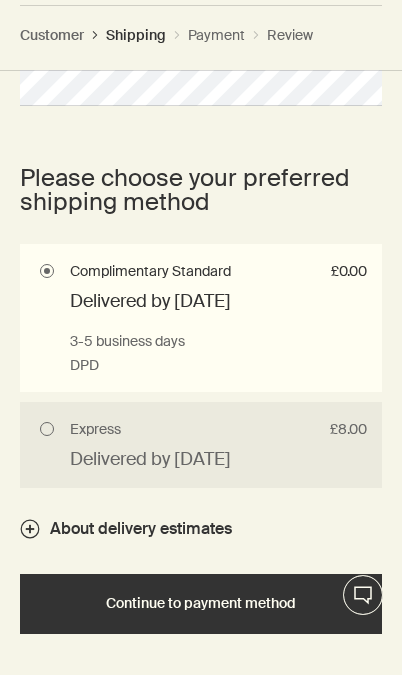 click on "Continue to payment method" at bounding box center (201, 603) 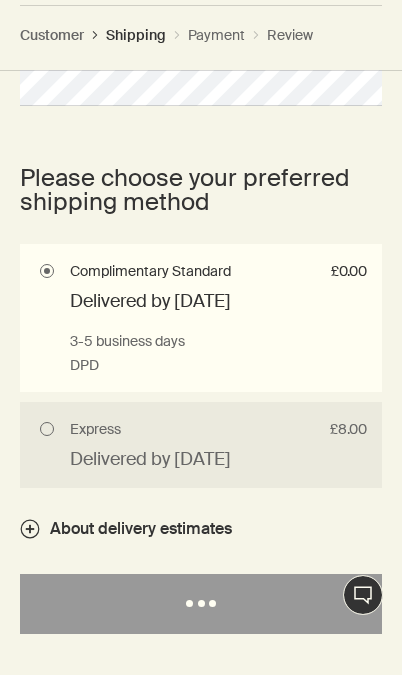 select on "GB" 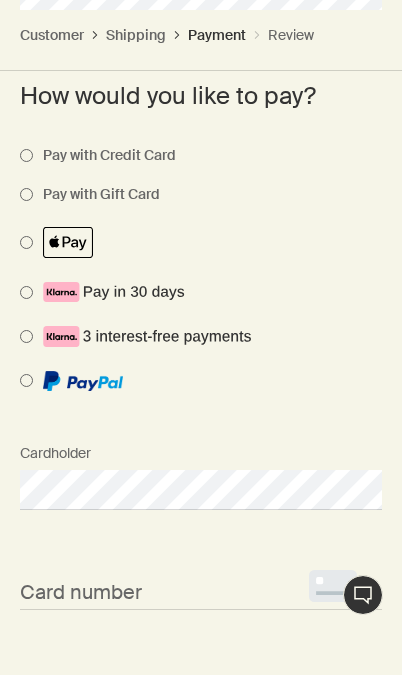 scroll, scrollTop: 769, scrollLeft: 0, axis: vertical 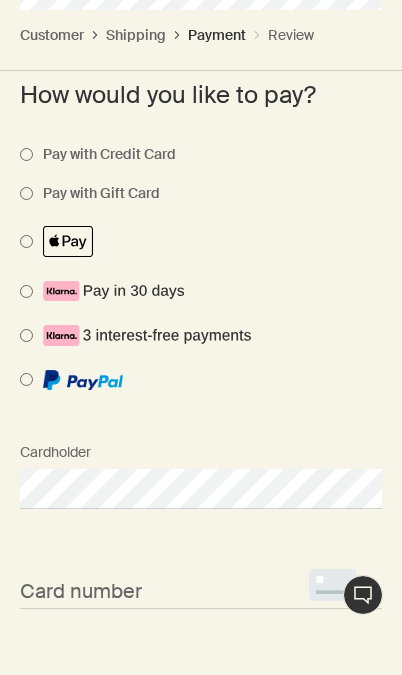 select on "GB" 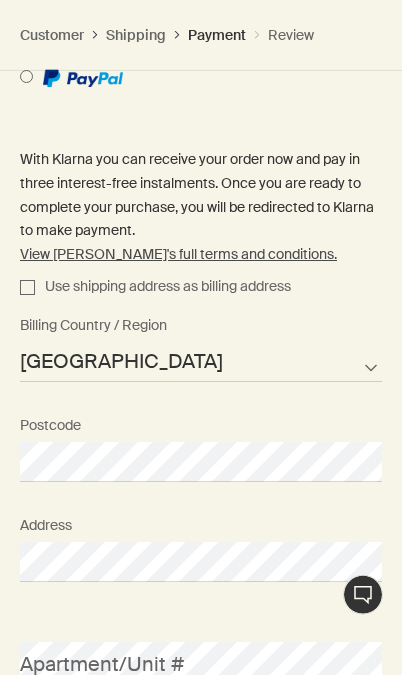 scroll, scrollTop: 1073, scrollLeft: 0, axis: vertical 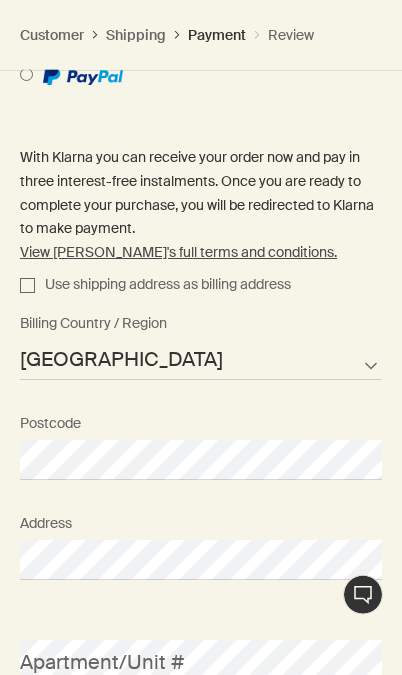 click on "Use shipping address as billing address" at bounding box center [27, 285] 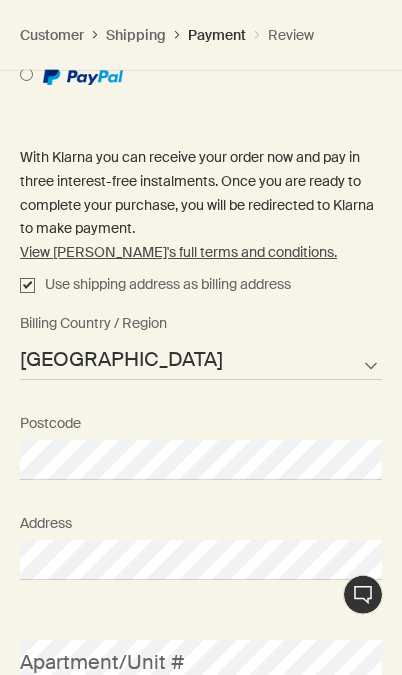 checkbox on "true" 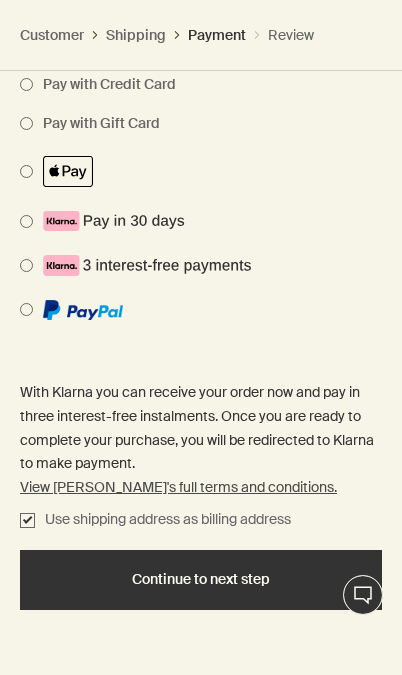 click on "Continue to next step" at bounding box center (201, 579) 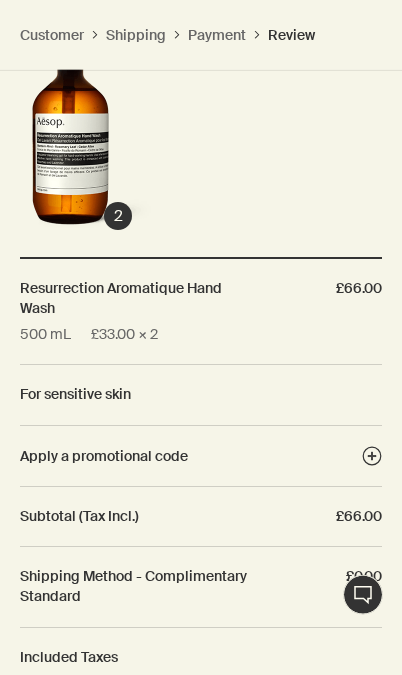 scroll, scrollTop: 1194, scrollLeft: 0, axis: vertical 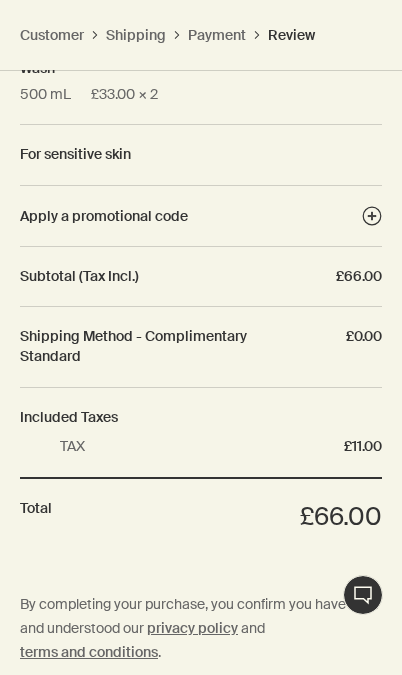 click on "Complete purchase" at bounding box center (201, 725) 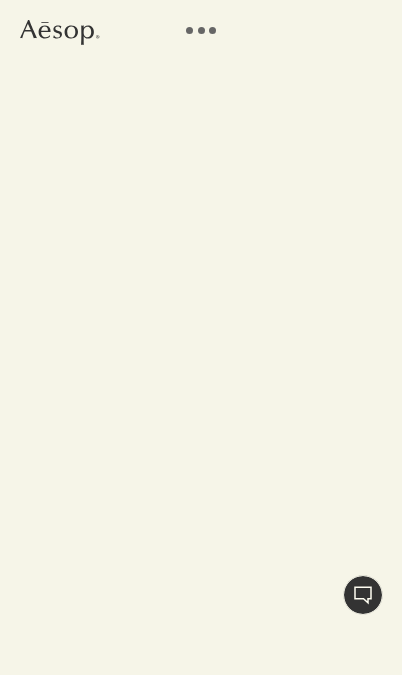 scroll, scrollTop: 0, scrollLeft: 0, axis: both 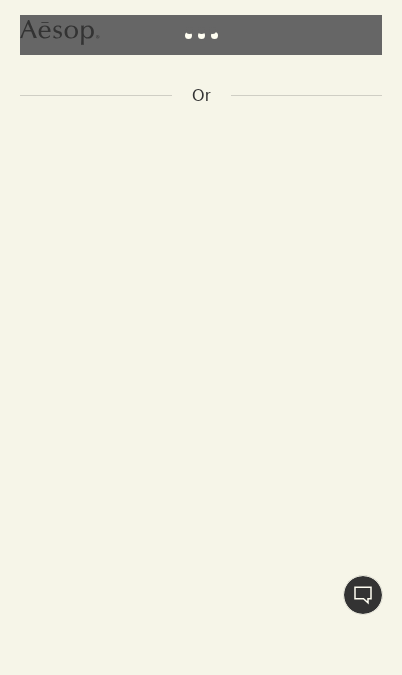 select on "GB" 